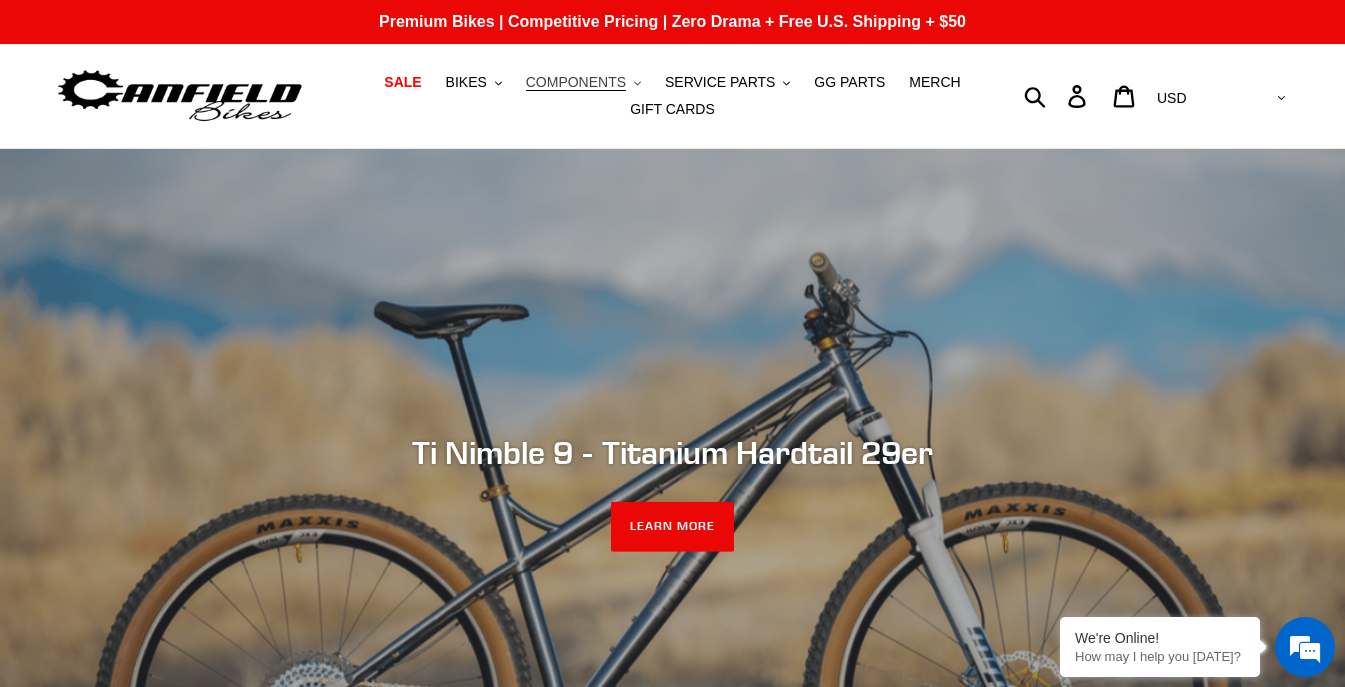 scroll, scrollTop: 0, scrollLeft: 0, axis: both 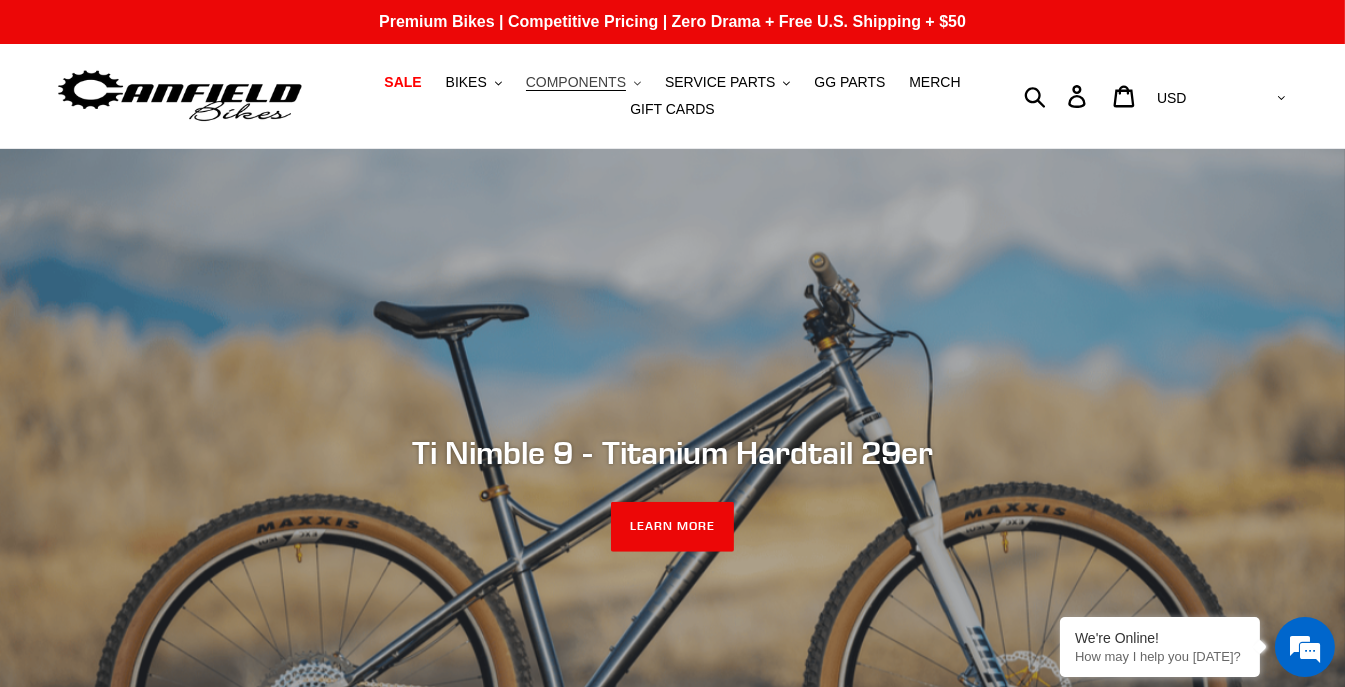 click on "COMPONENTS" at bounding box center [576, 82] 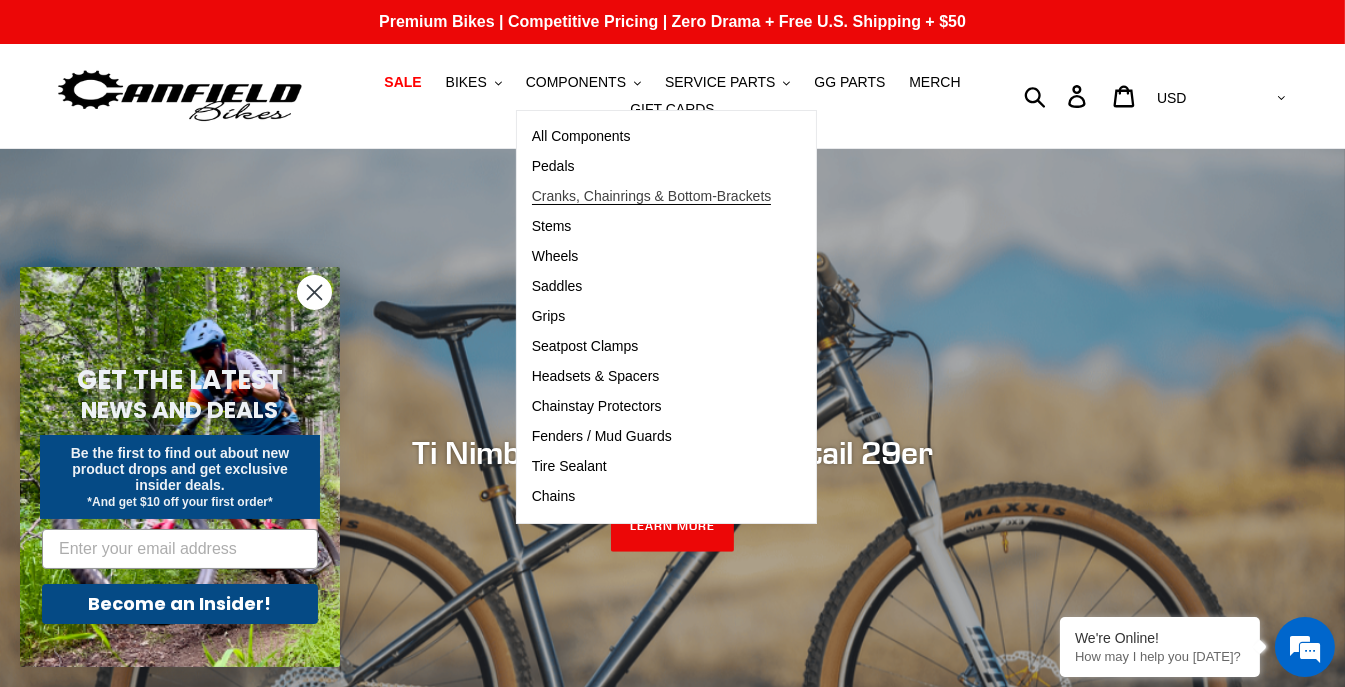 click on "Cranks, Chainrings & Bottom-Brackets" at bounding box center (652, 196) 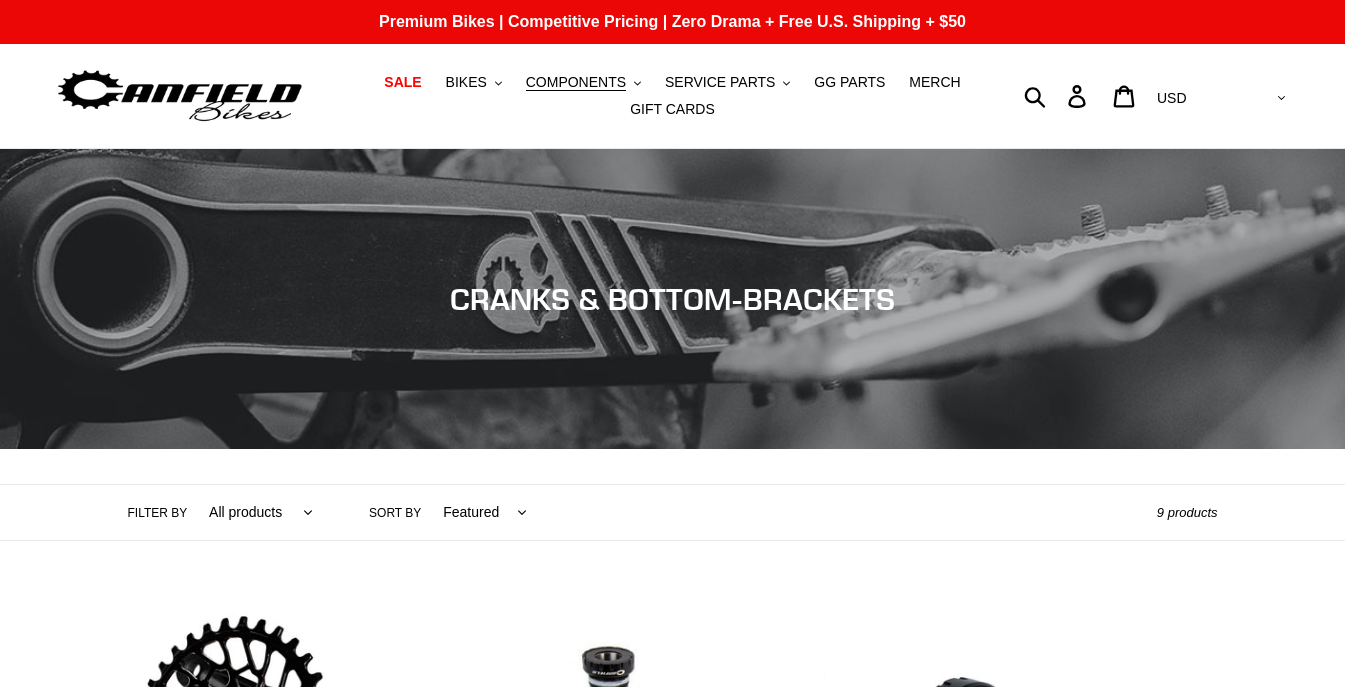 scroll, scrollTop: 200, scrollLeft: 0, axis: vertical 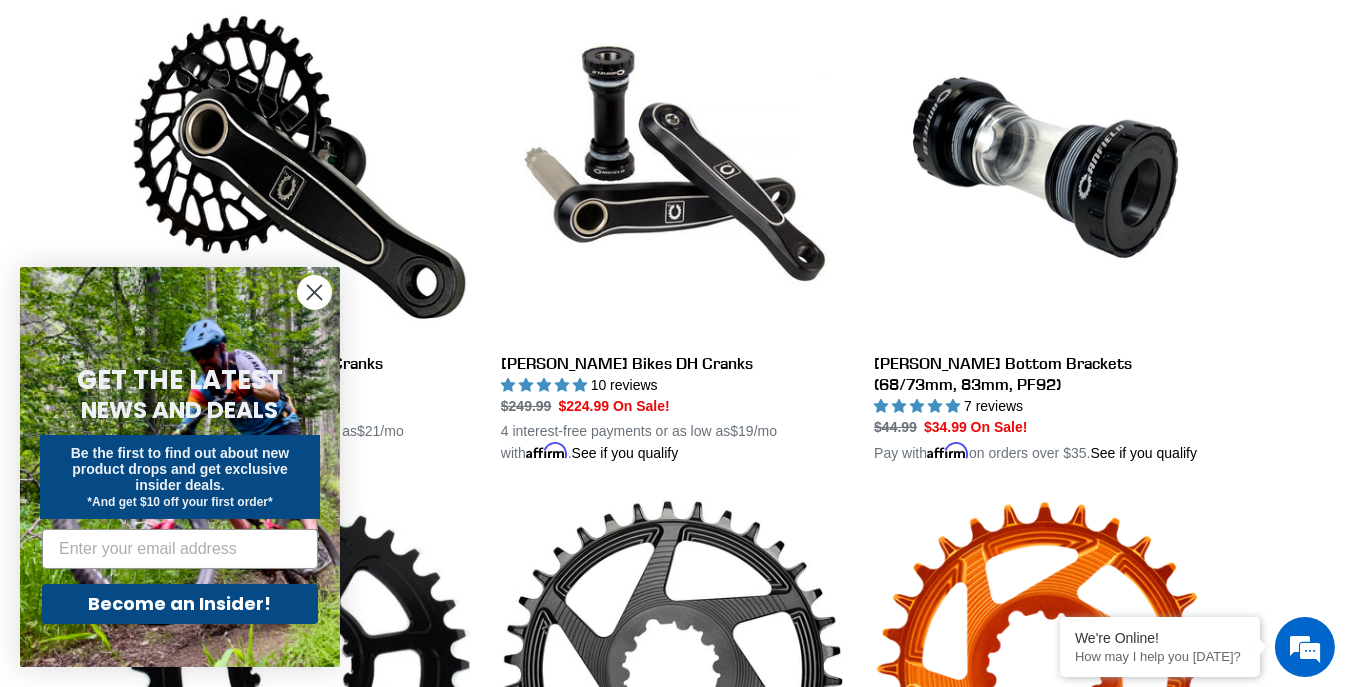 click 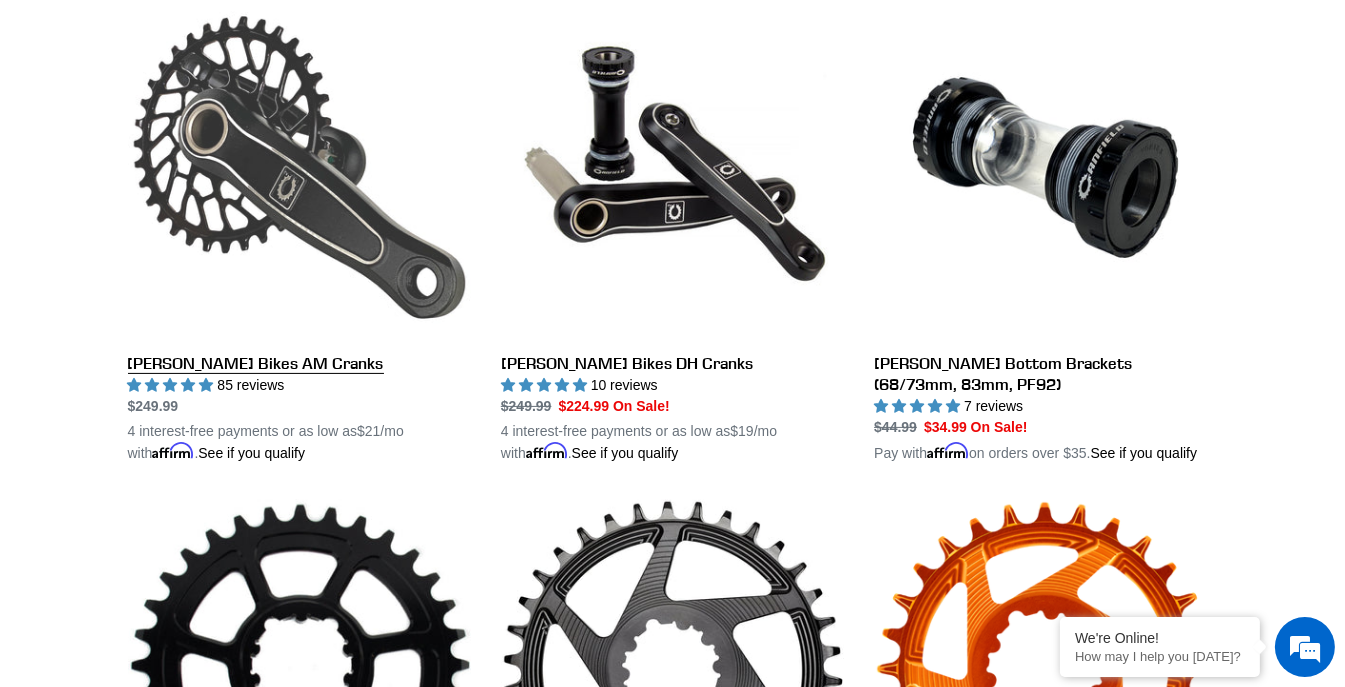 click on "[PERSON_NAME] Bikes AM Cranks" at bounding box center [299, 230] 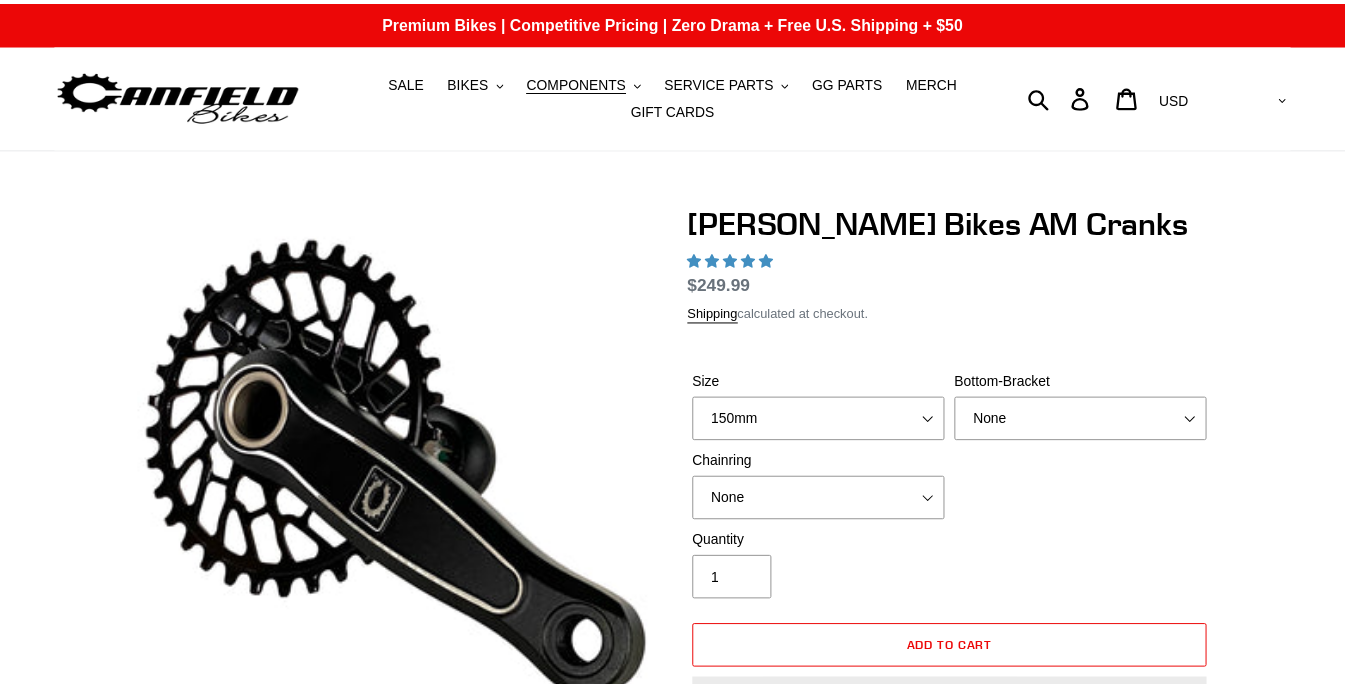 scroll, scrollTop: 0, scrollLeft: 0, axis: both 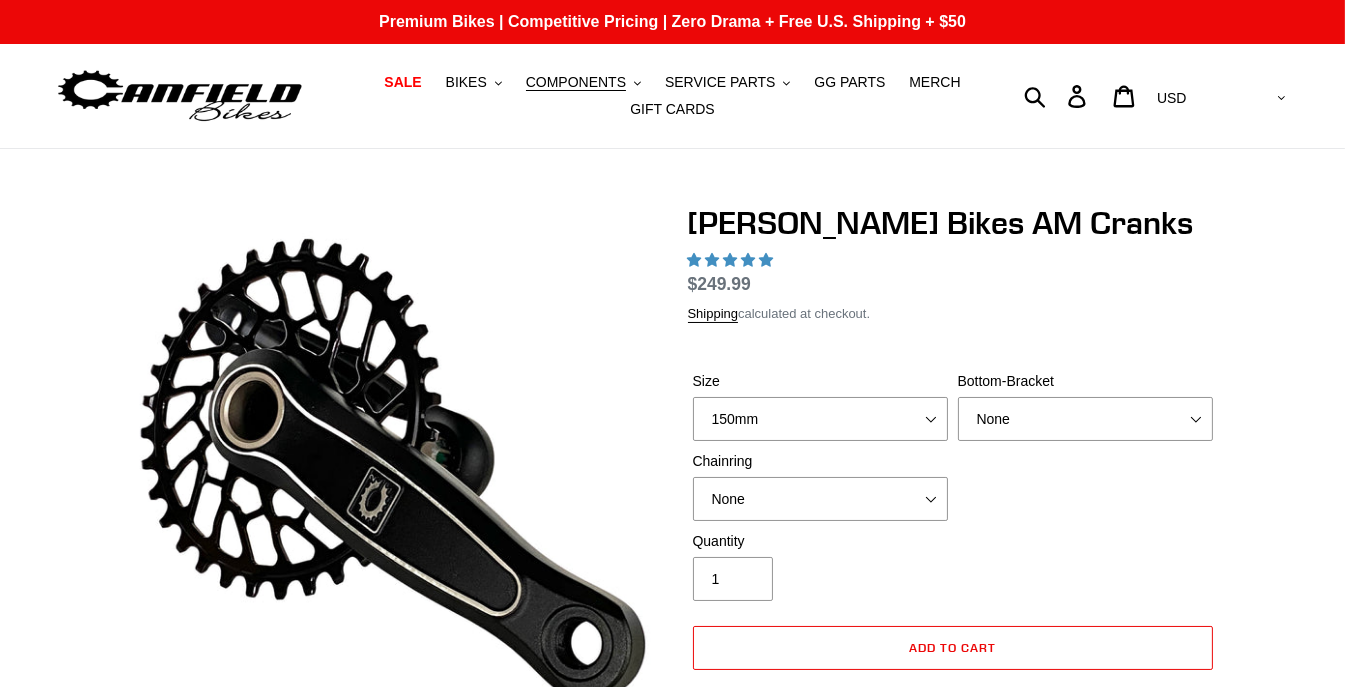 select on "highest-rating" 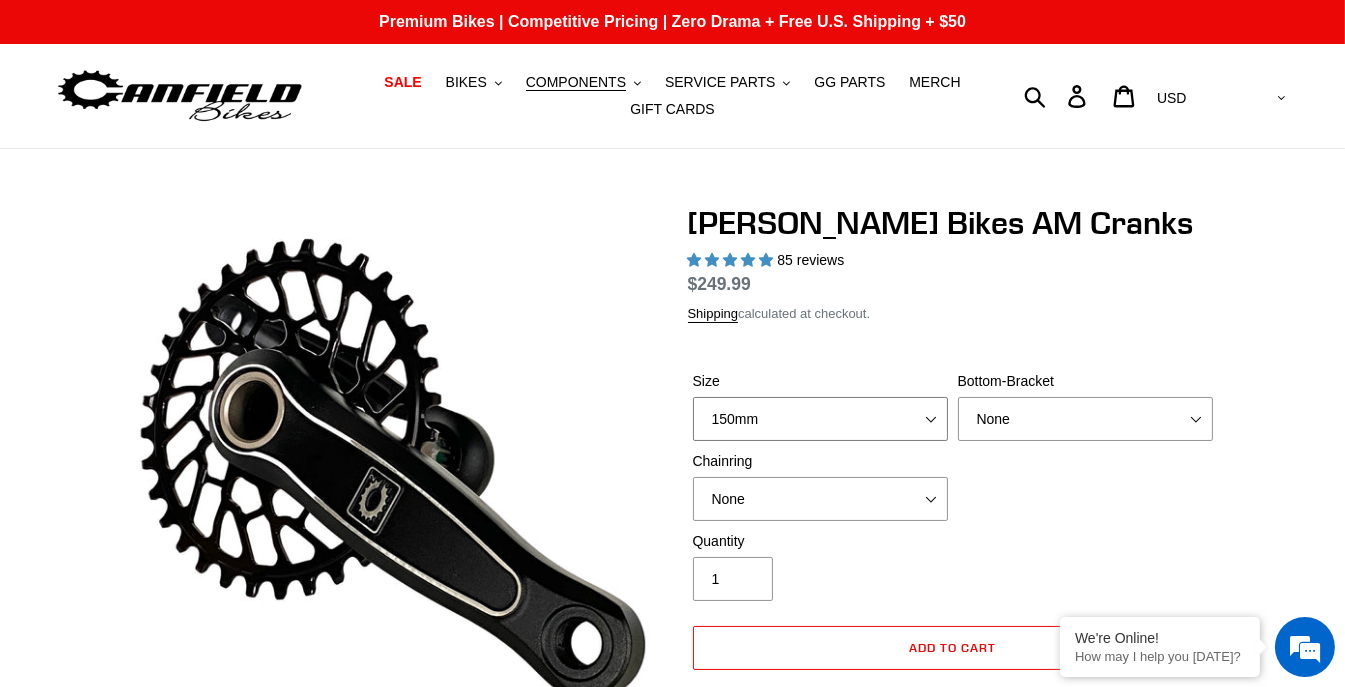 click on "150mm
155mm
160mm - pre-order ETA 8/1/25
165mm
170mm" at bounding box center (820, 419) 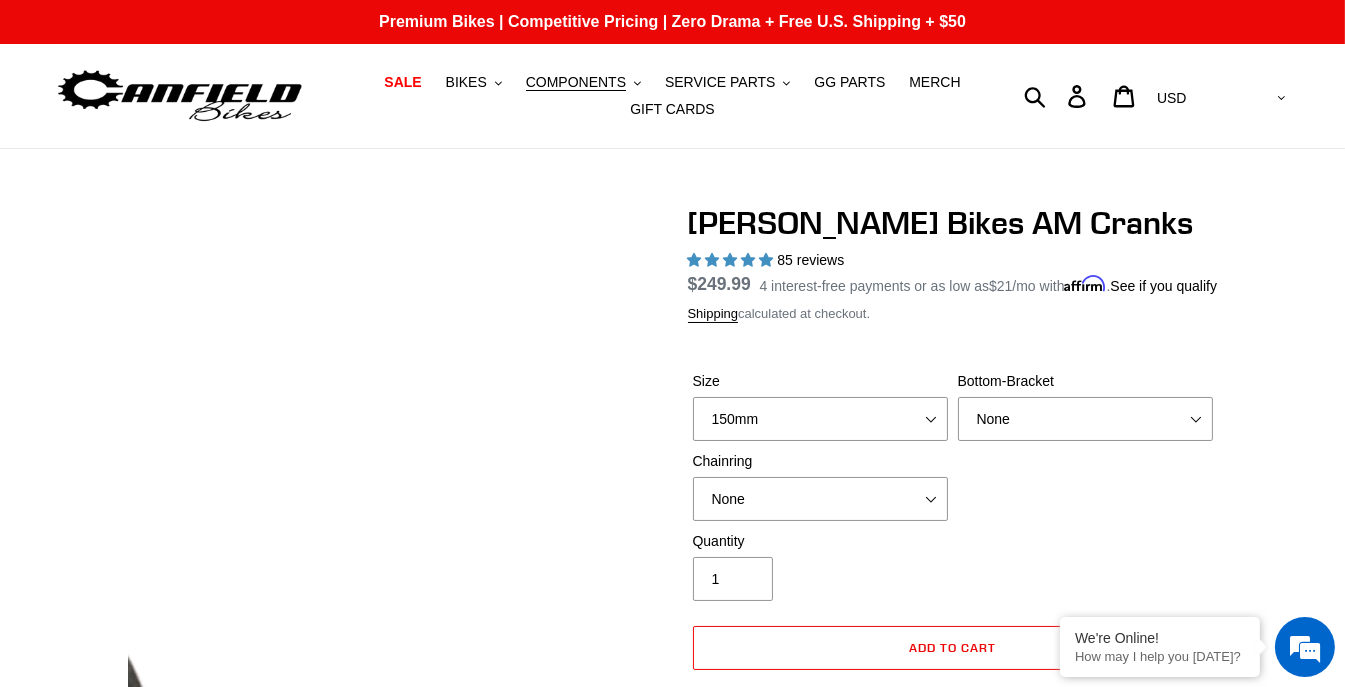 click at bounding box center (-245, 791) 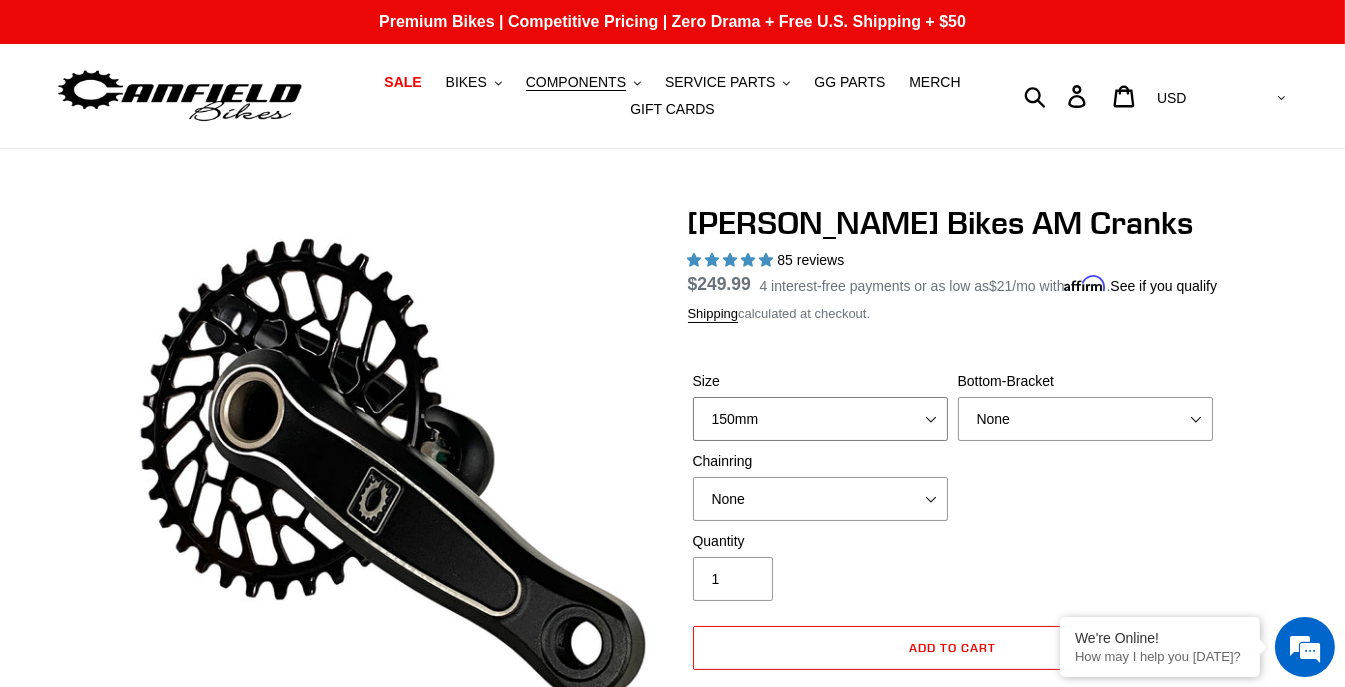 click on "150mm
155mm
160mm - pre-order ETA 8/1/25
165mm
170mm" at bounding box center [820, 419] 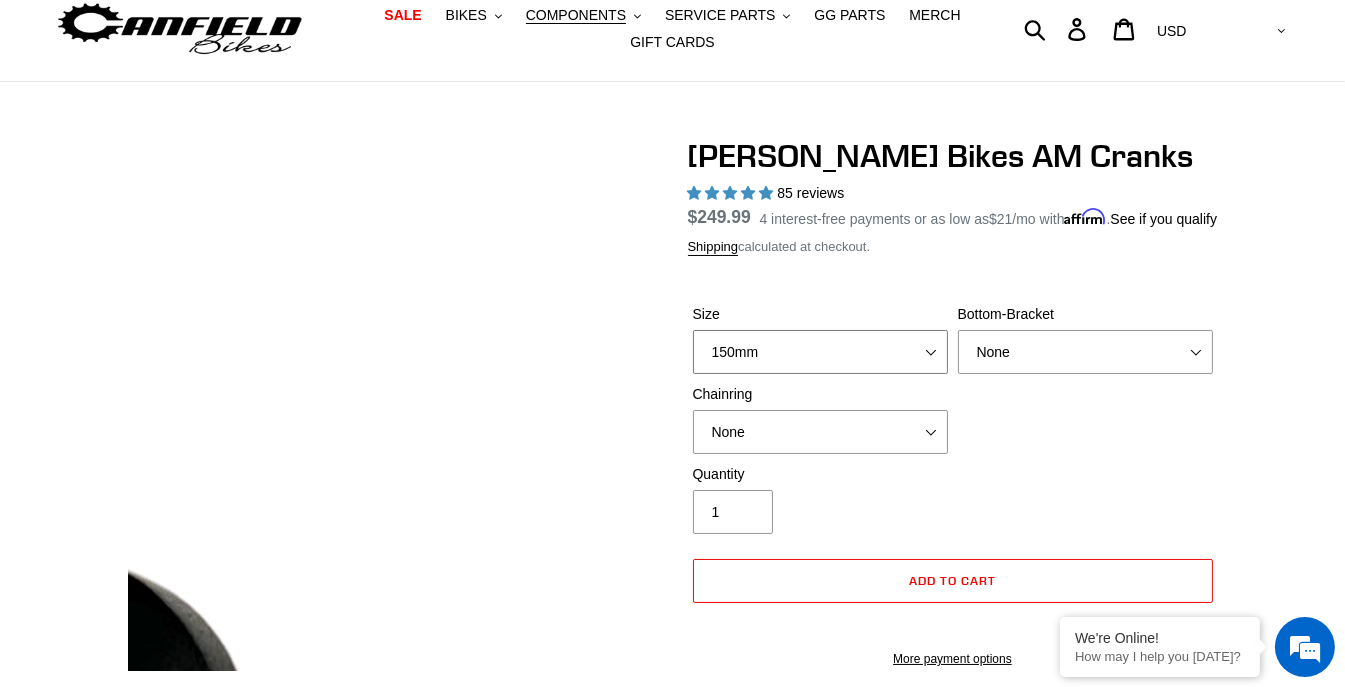 scroll, scrollTop: 200, scrollLeft: 0, axis: vertical 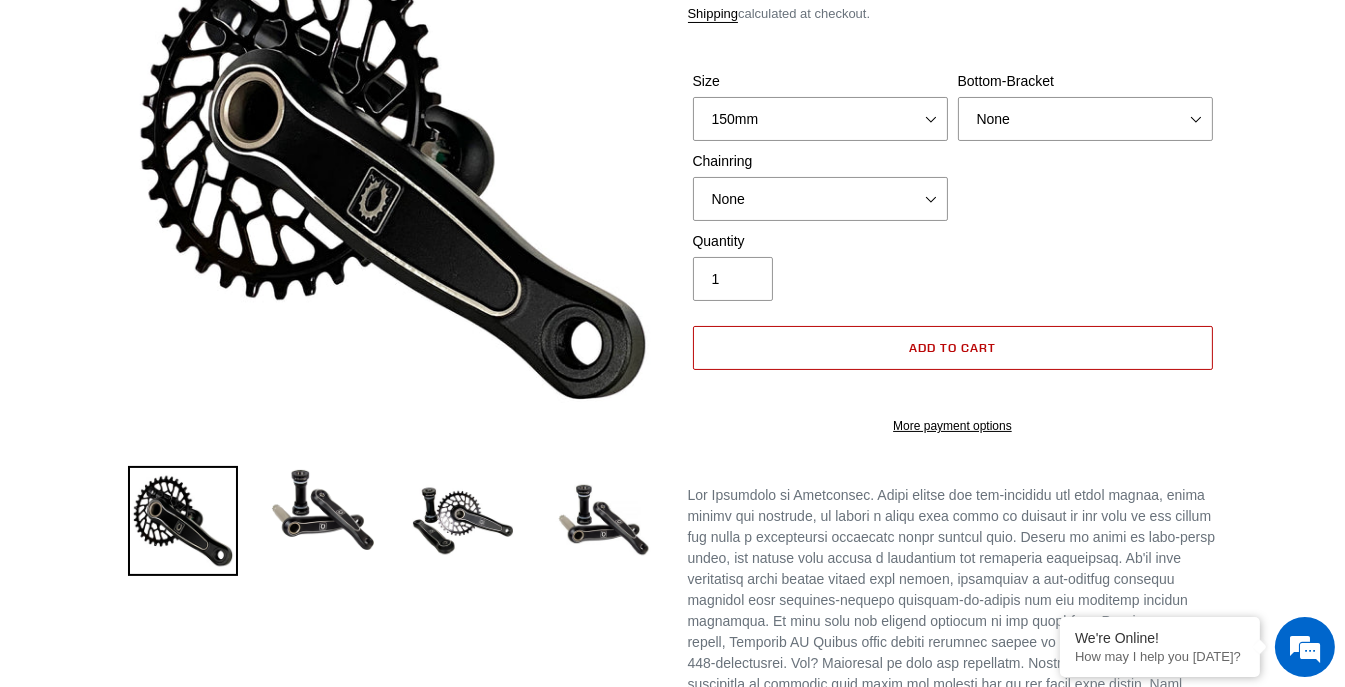 click on "Add to cart" at bounding box center [952, 347] 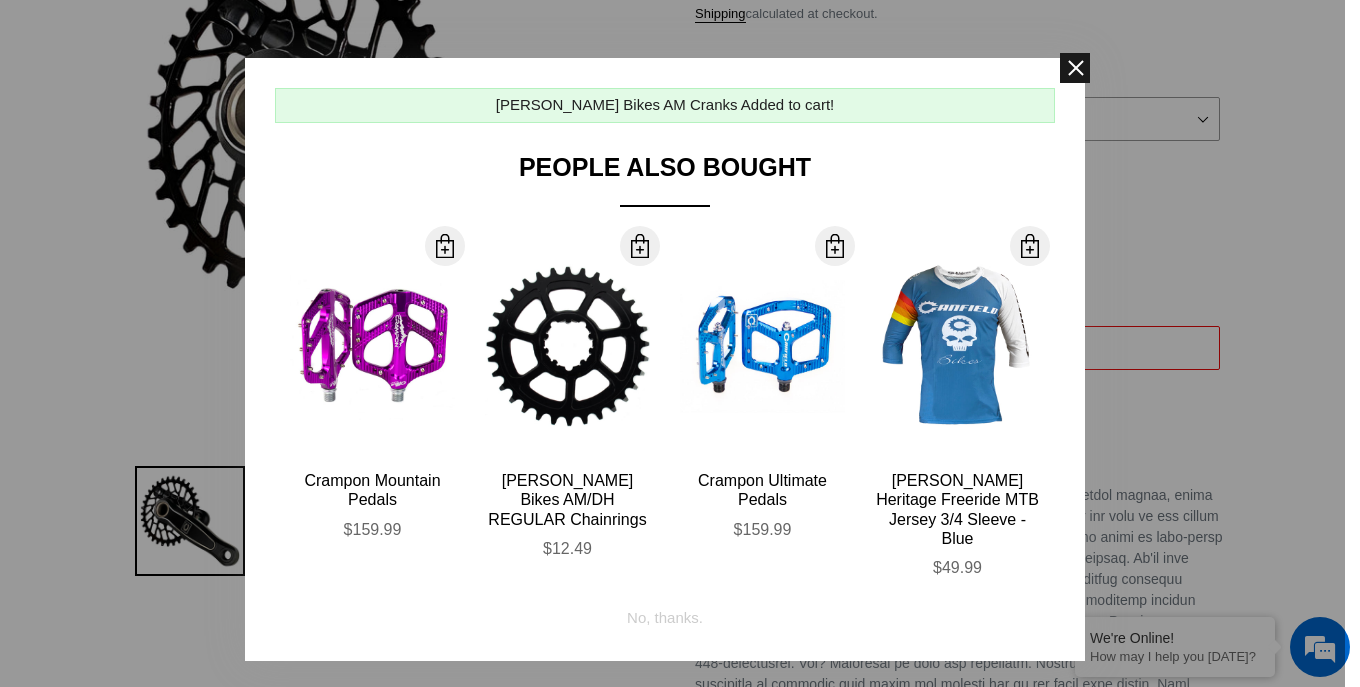 click at bounding box center [1075, 68] 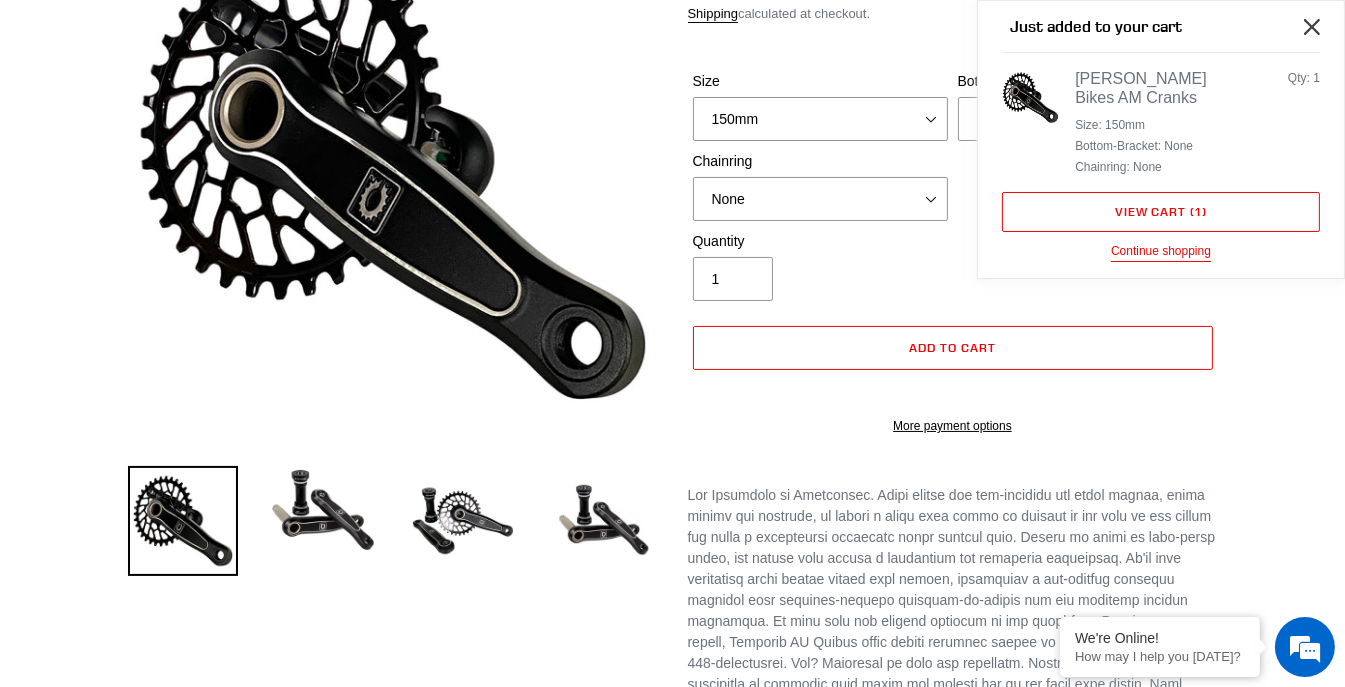 click 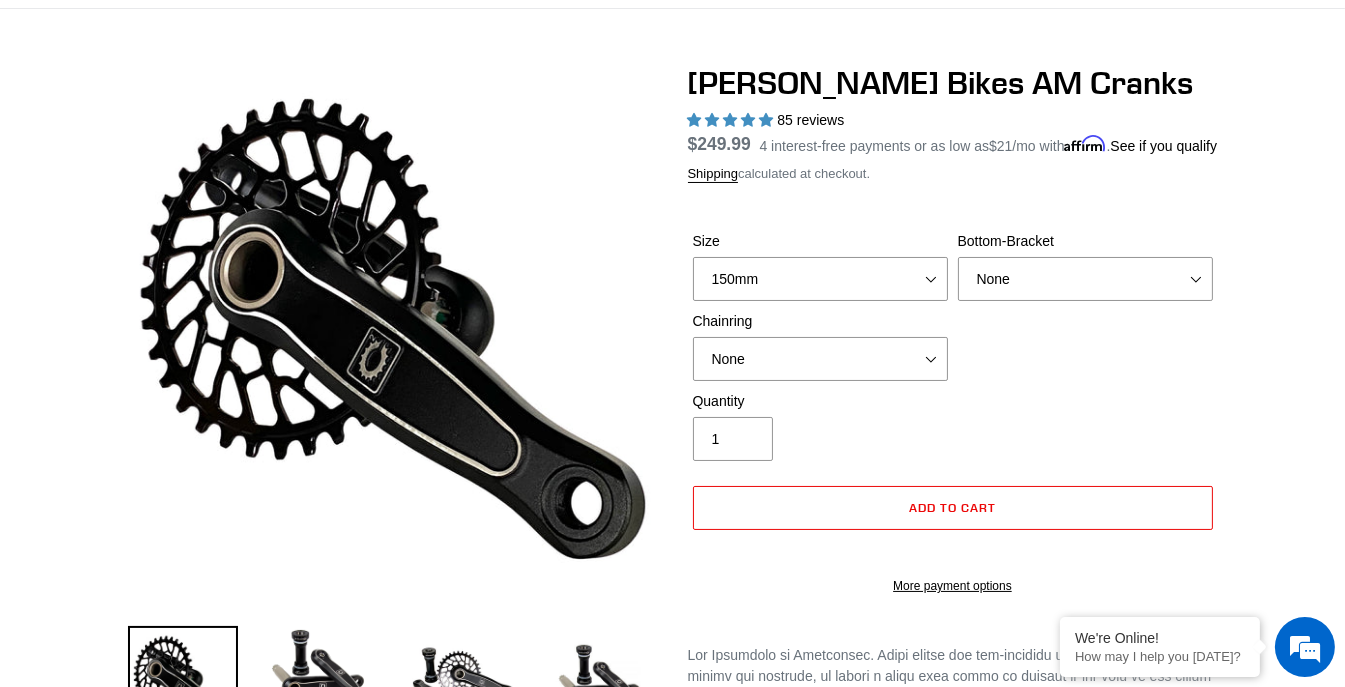 scroll, scrollTop: 0, scrollLeft: 0, axis: both 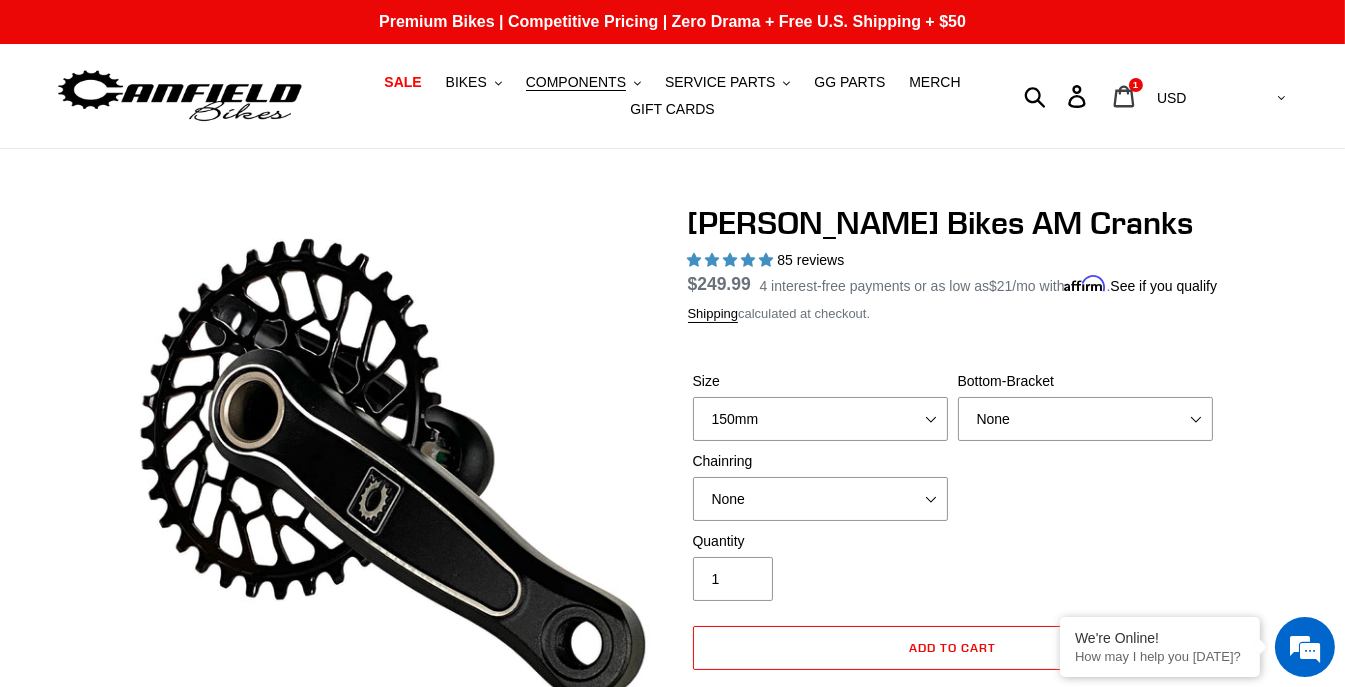 click 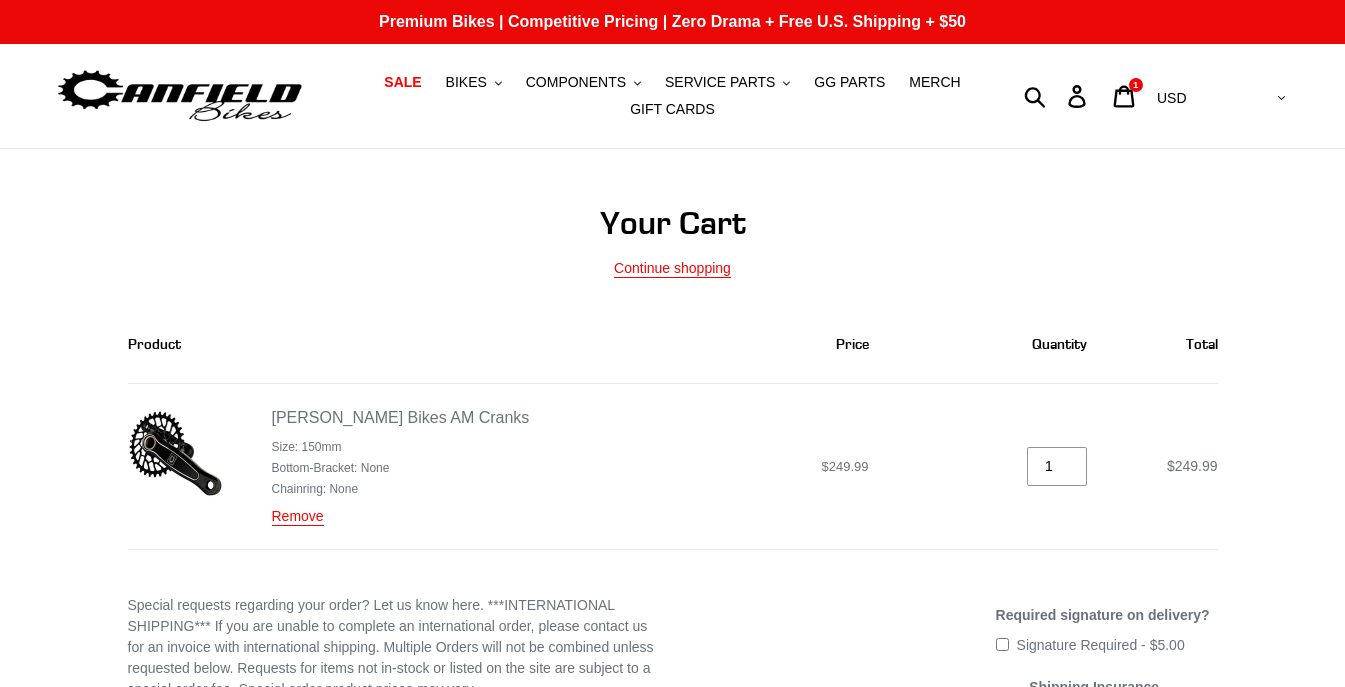 scroll, scrollTop: 0, scrollLeft: 0, axis: both 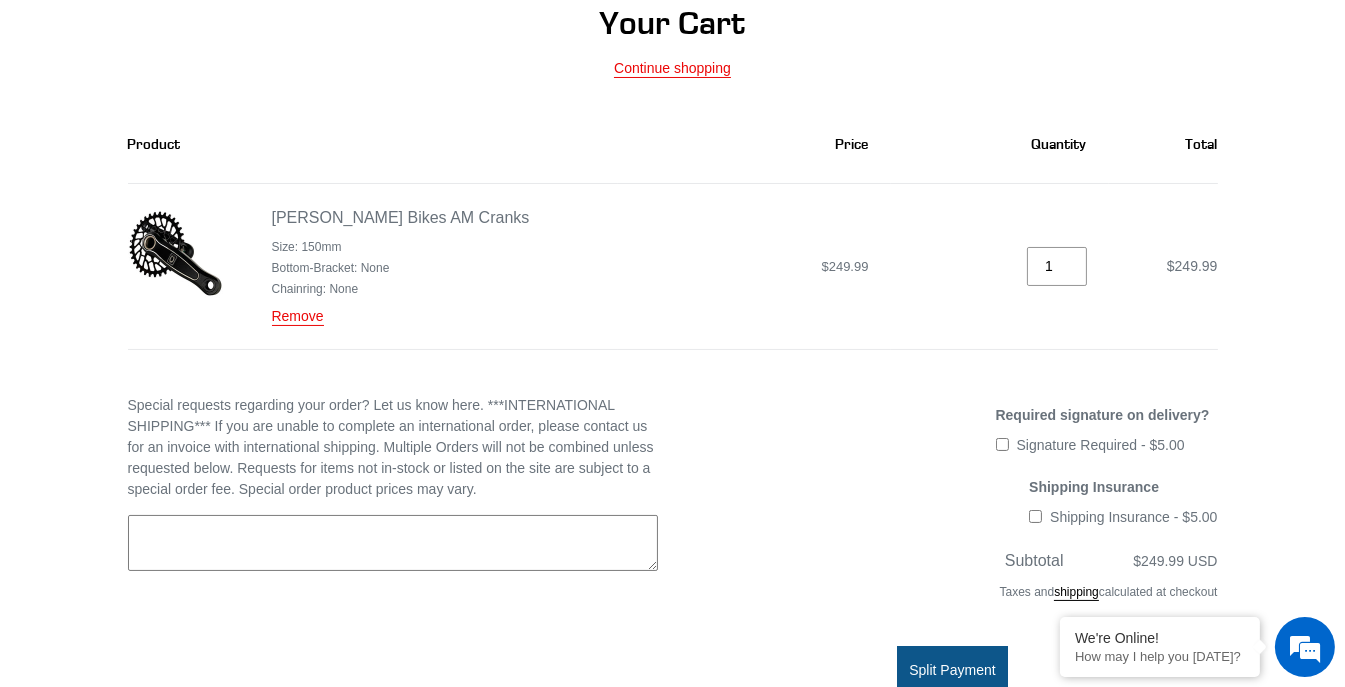 click on "Special requests regarding your order? Let us know here. ***INTERNATIONAL SHIPPING*** If you are unable to complete an international order, please contact us for an invoice with international shipping. Multiple Orders will not be combined unless requested below. Requests for items not in-stock or listed on the site are subject to a special order fee. Special order product prices may vary." at bounding box center [393, 543] 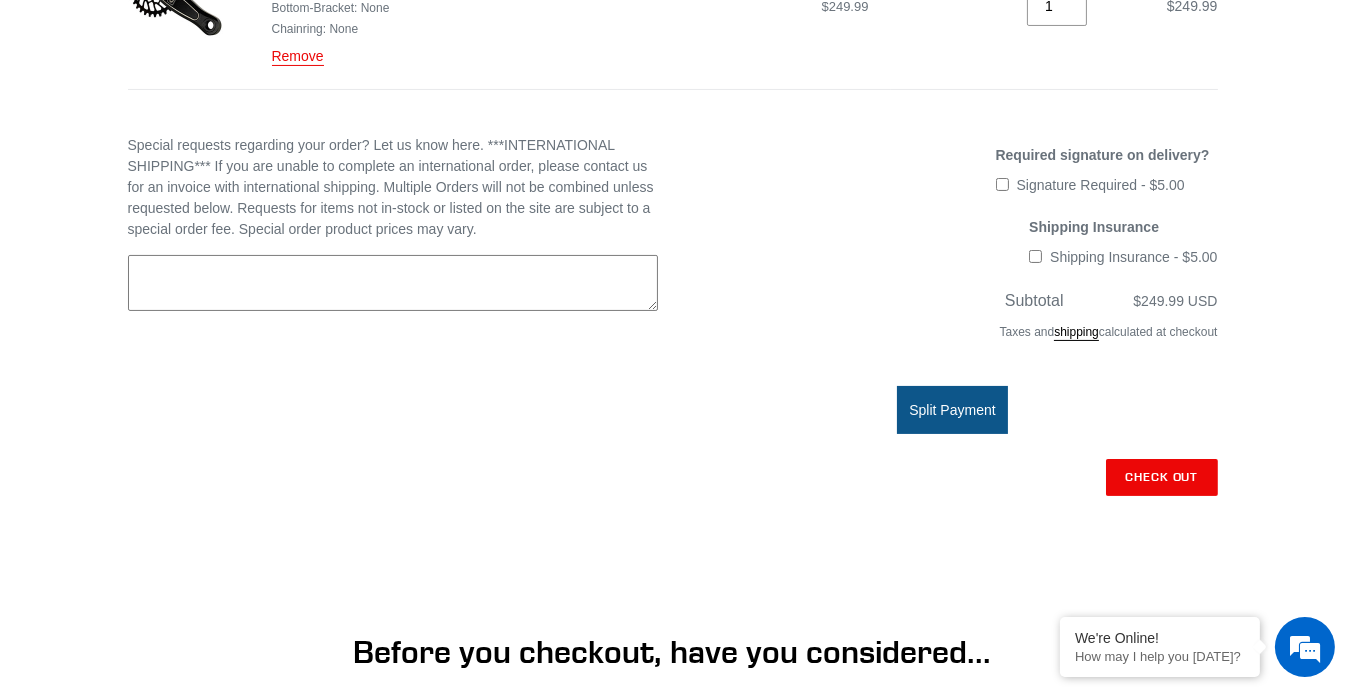 scroll, scrollTop: 499, scrollLeft: 0, axis: vertical 